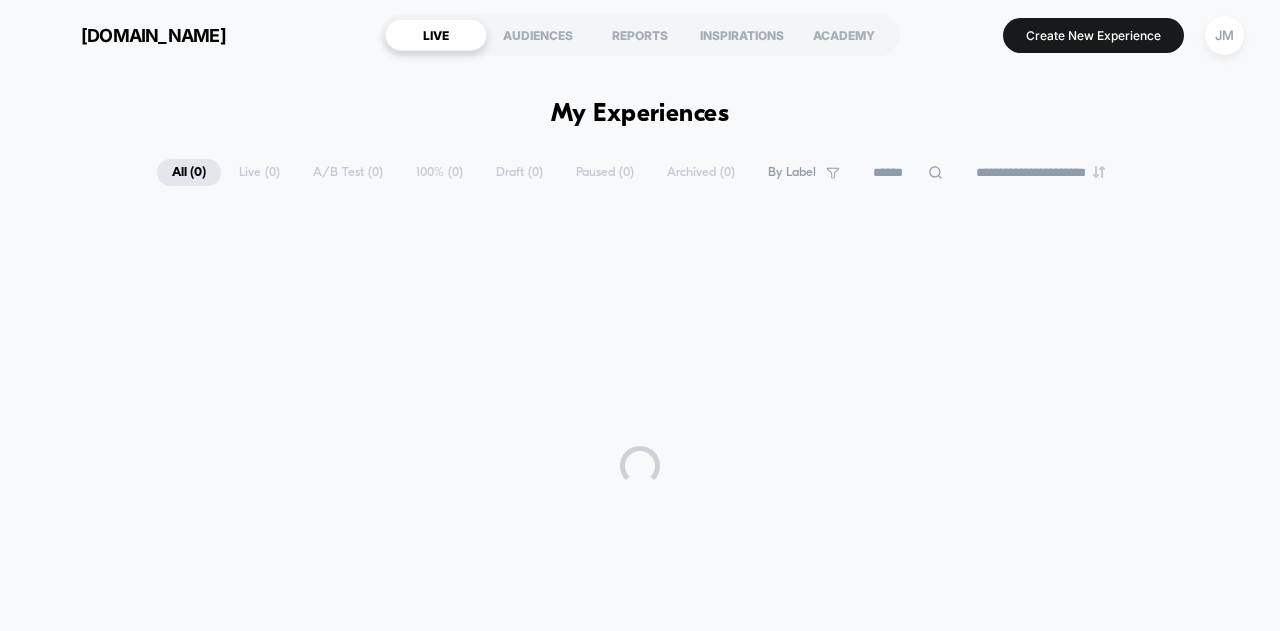 scroll, scrollTop: 0, scrollLeft: 0, axis: both 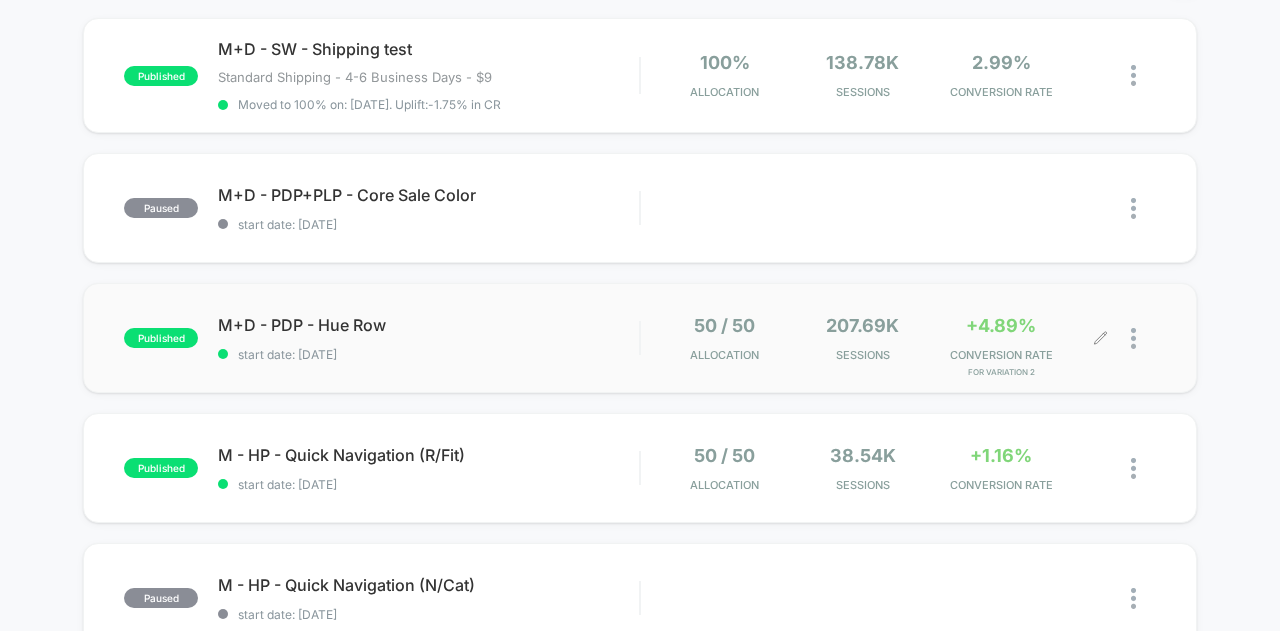 drag, startPoint x: 1044, startPoint y: 371, endPoint x: 963, endPoint y: 311, distance: 100.80179 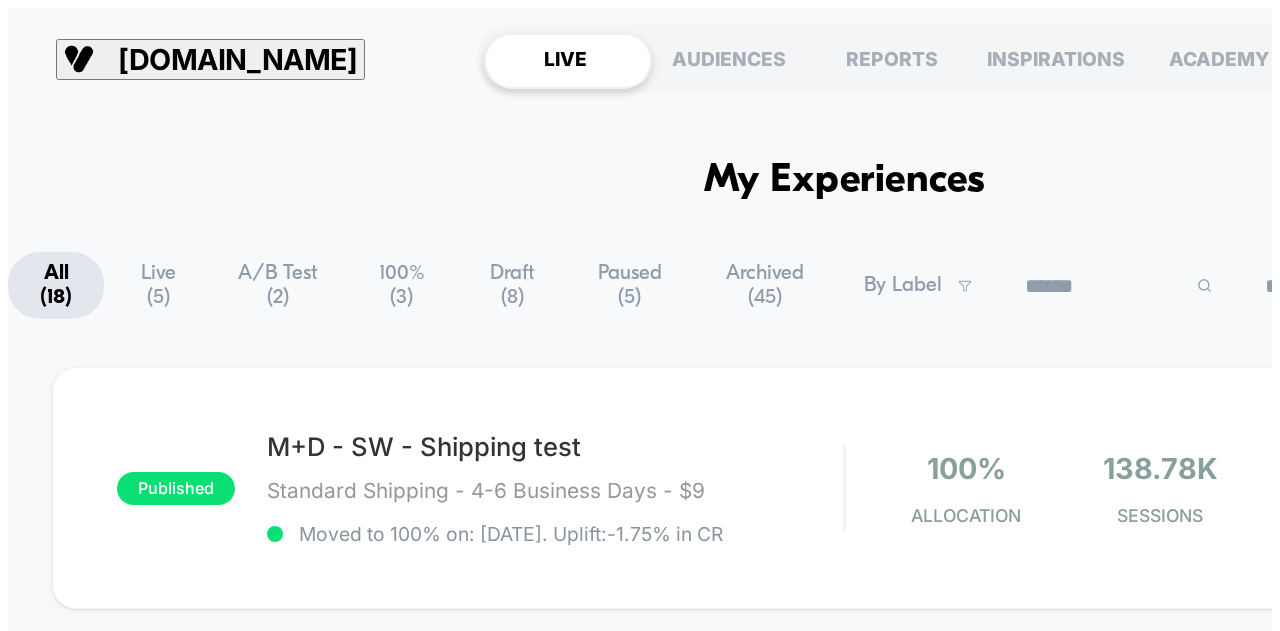 click on "**********" at bounding box center (640, 3360) 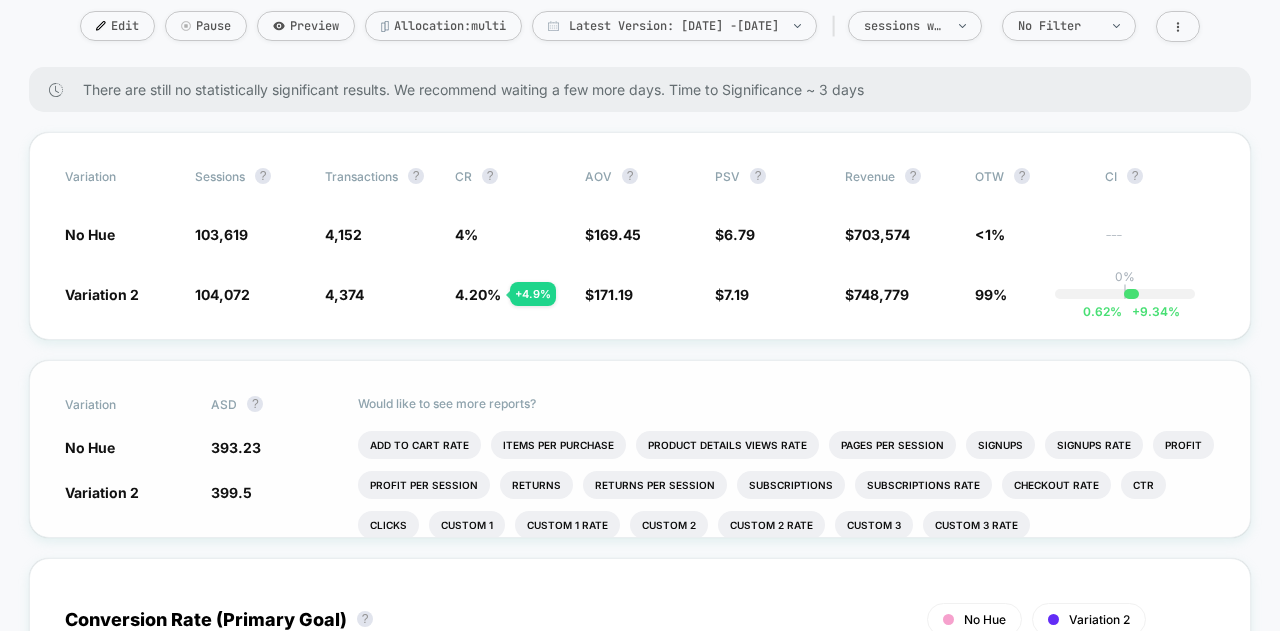 scroll, scrollTop: 300, scrollLeft: 0, axis: vertical 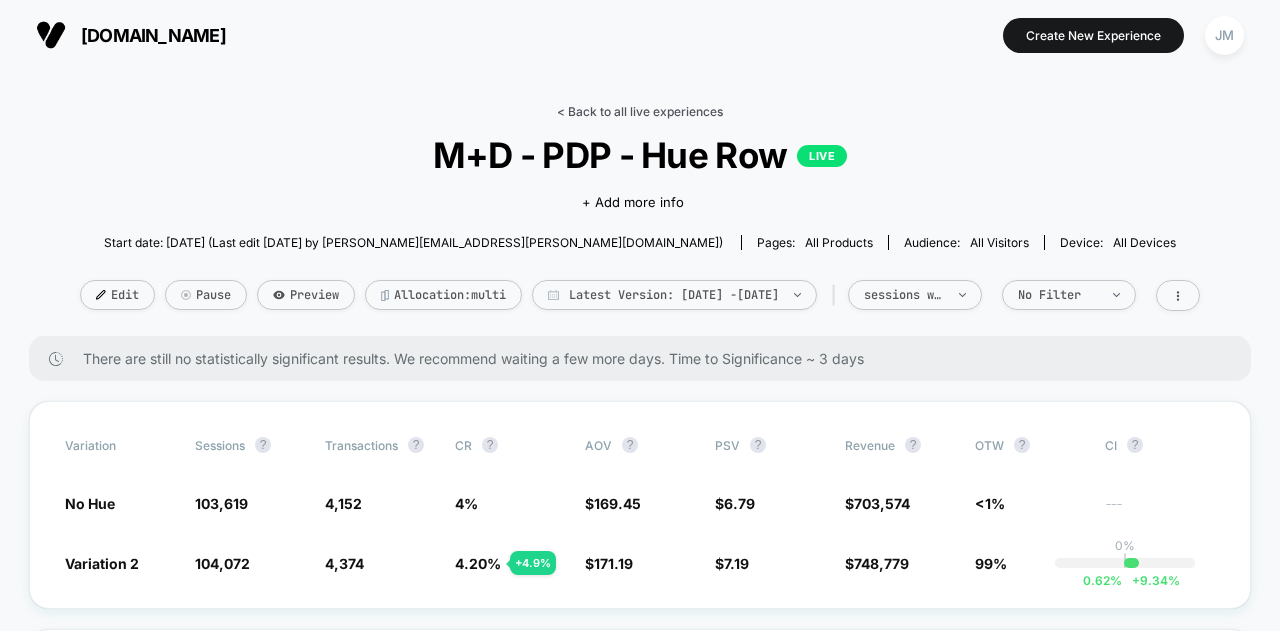 click on "< Back to all live experiences" at bounding box center [640, 111] 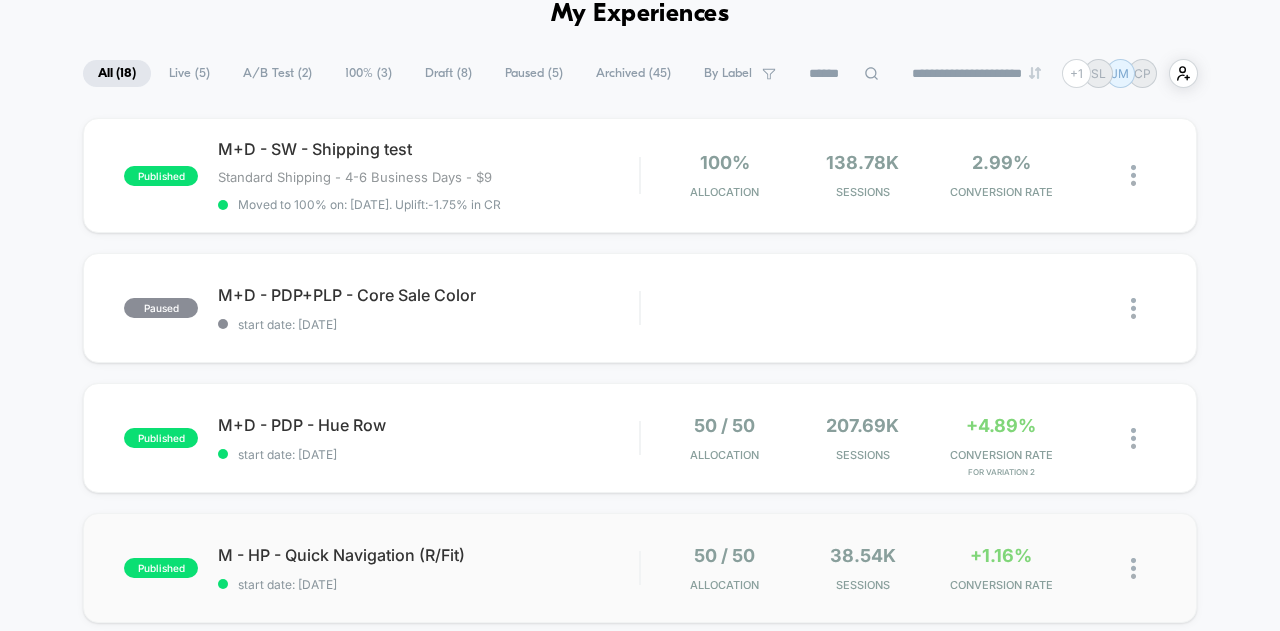scroll, scrollTop: 200, scrollLeft: 0, axis: vertical 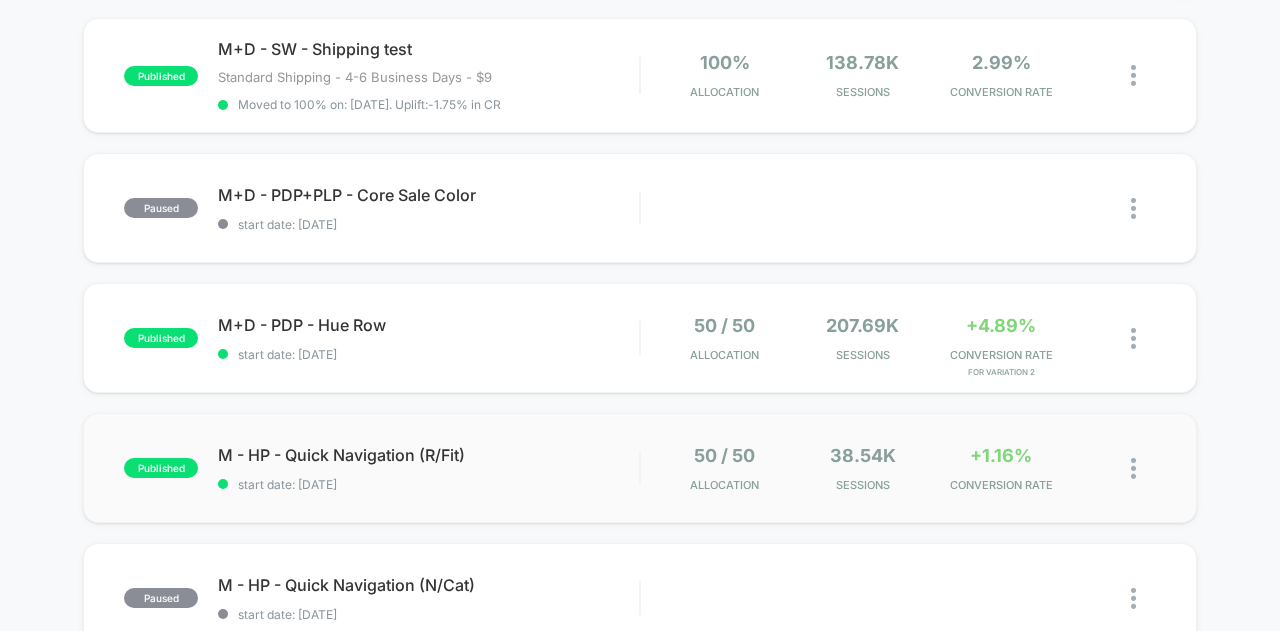 click on "published M - HP - Quick Navigation (R/Fit) start date: [DATE] 50 / 50 Allocation 38.54k Sessions +1.16% CONVERSION RATE" at bounding box center (640, 468) 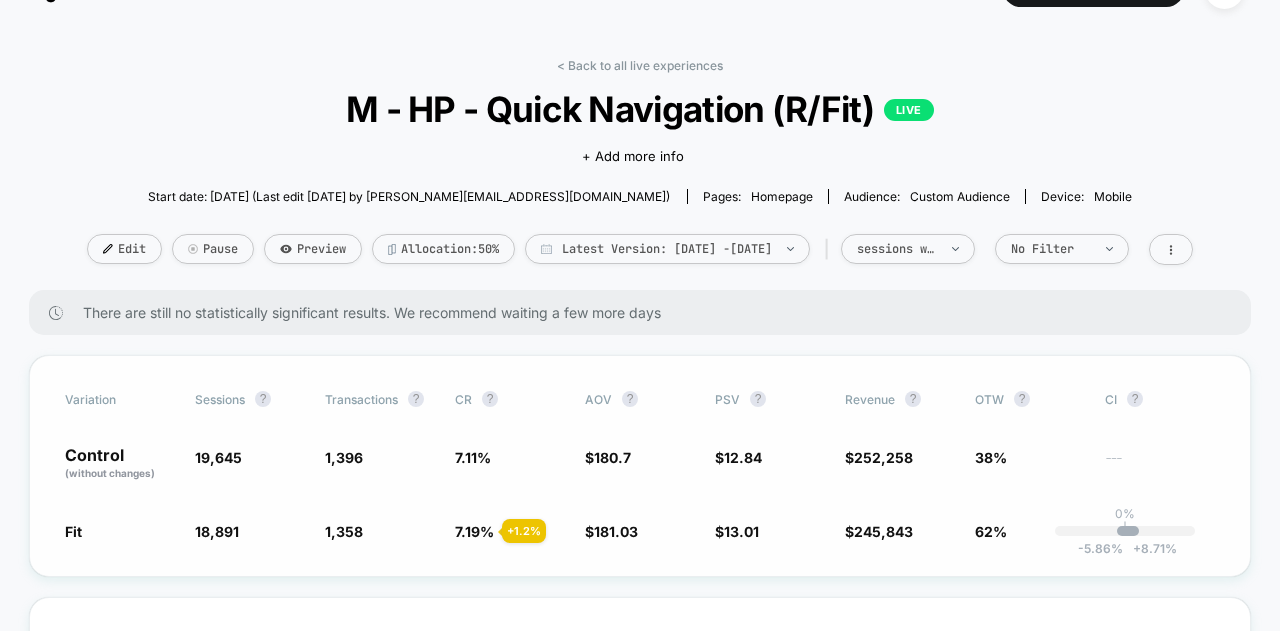 scroll, scrollTop: 0, scrollLeft: 0, axis: both 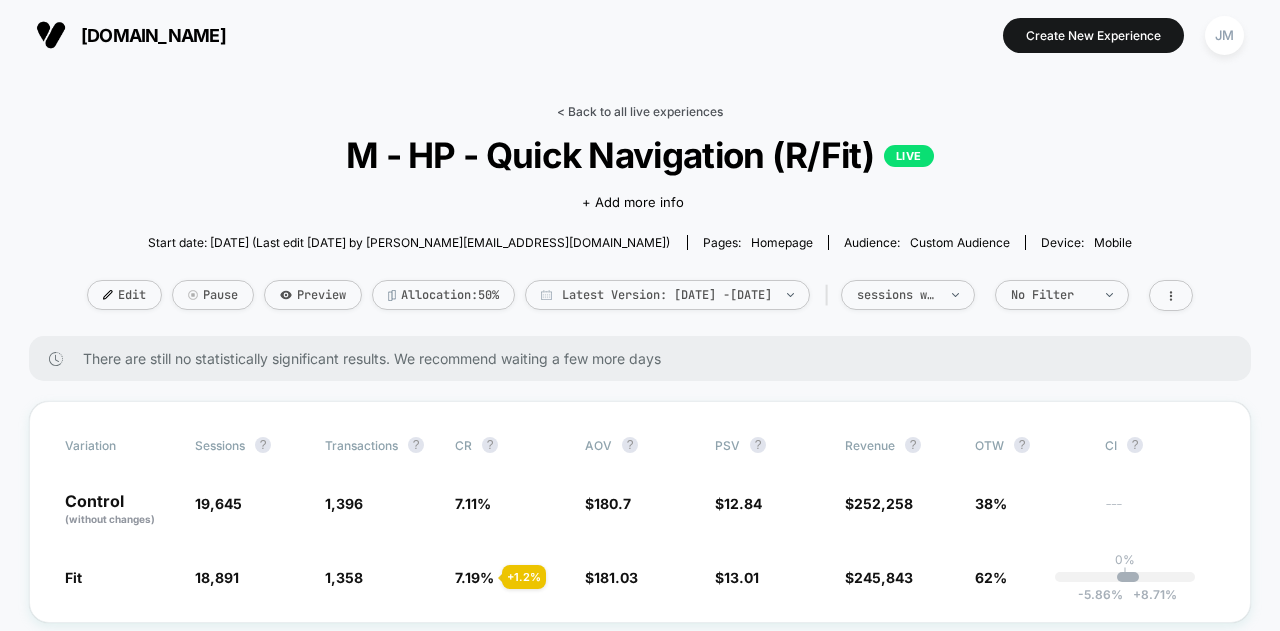 click on "< Back to all live experiences" at bounding box center (640, 111) 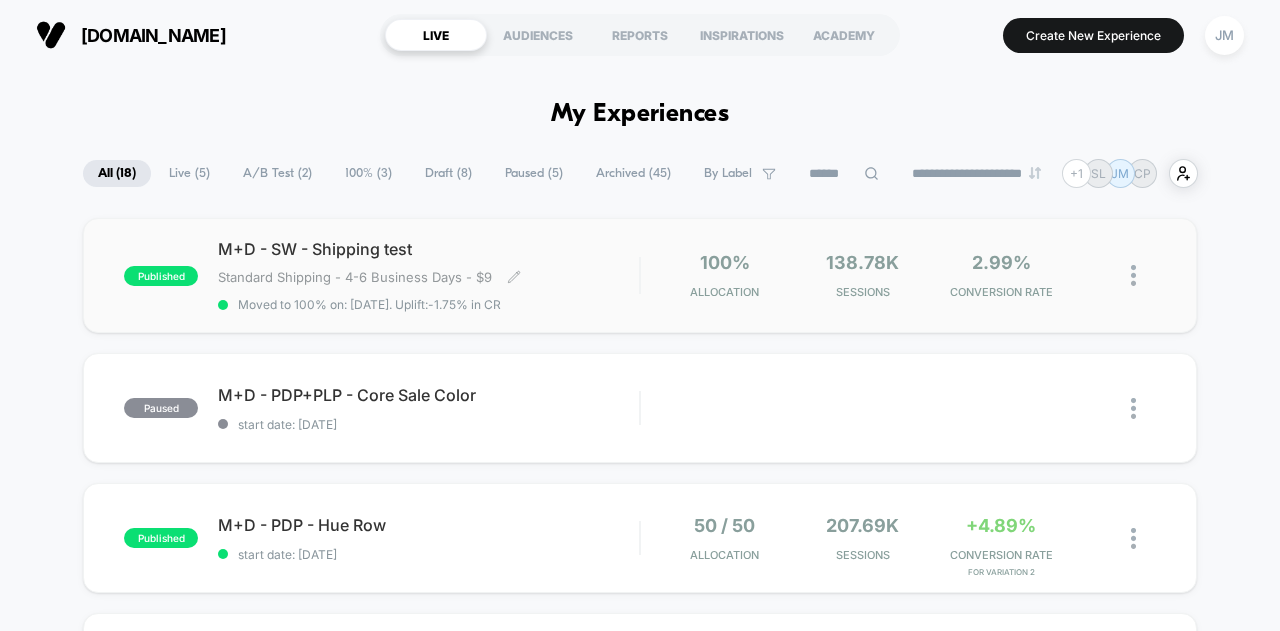 click on "M+D - SW - Shipping test" at bounding box center (428, 249) 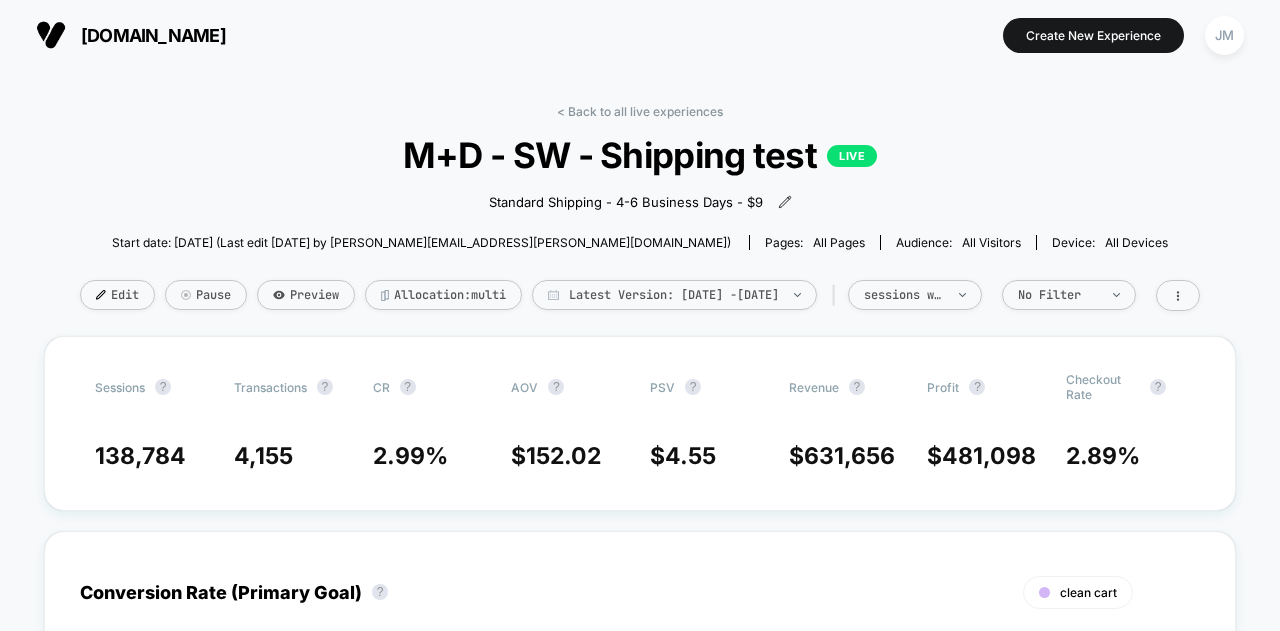 scroll, scrollTop: 100, scrollLeft: 0, axis: vertical 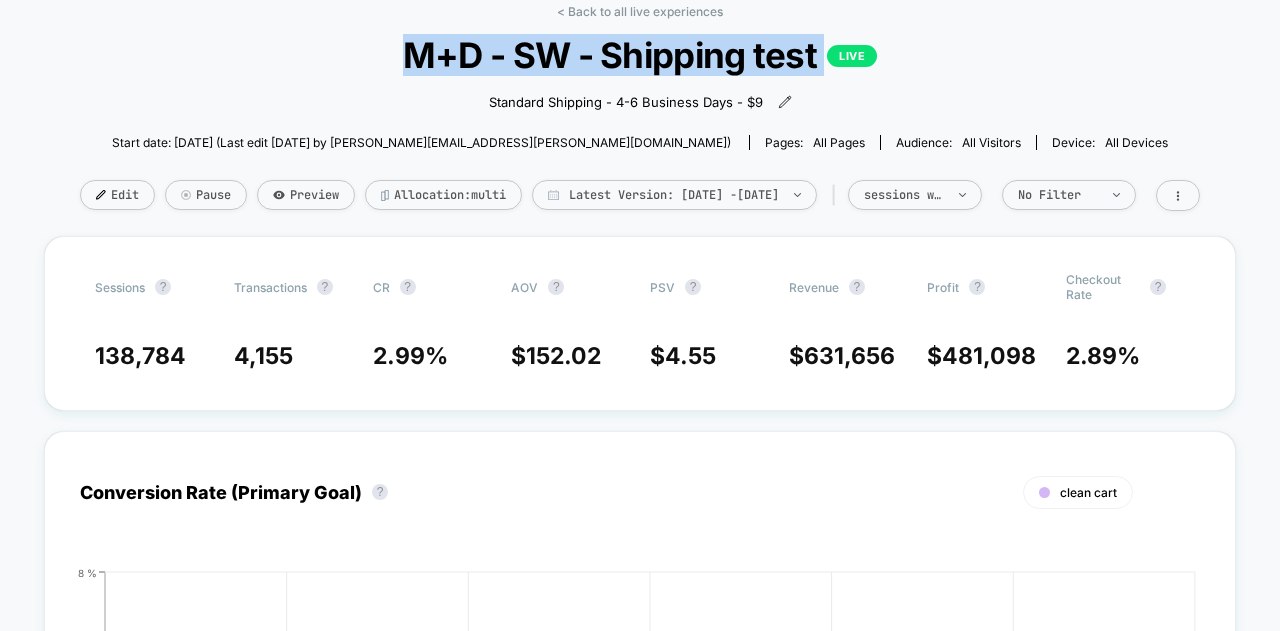 drag, startPoint x: 392, startPoint y: 54, endPoint x: 947, endPoint y: 52, distance: 555.0036 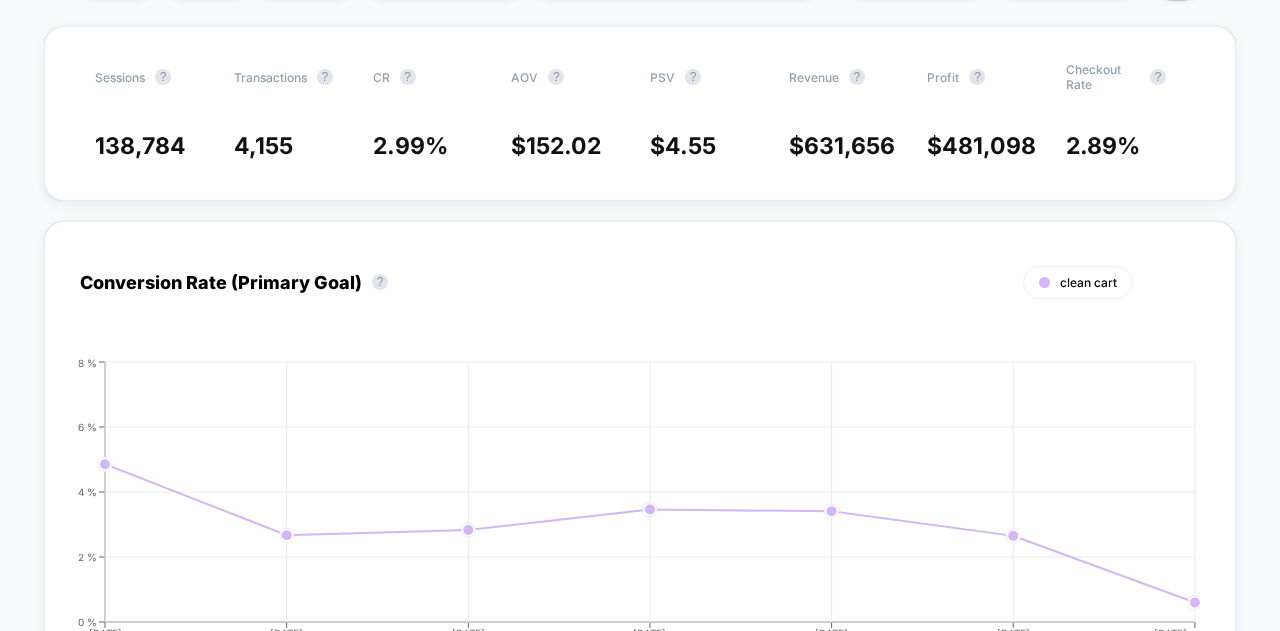 scroll, scrollTop: 0, scrollLeft: 0, axis: both 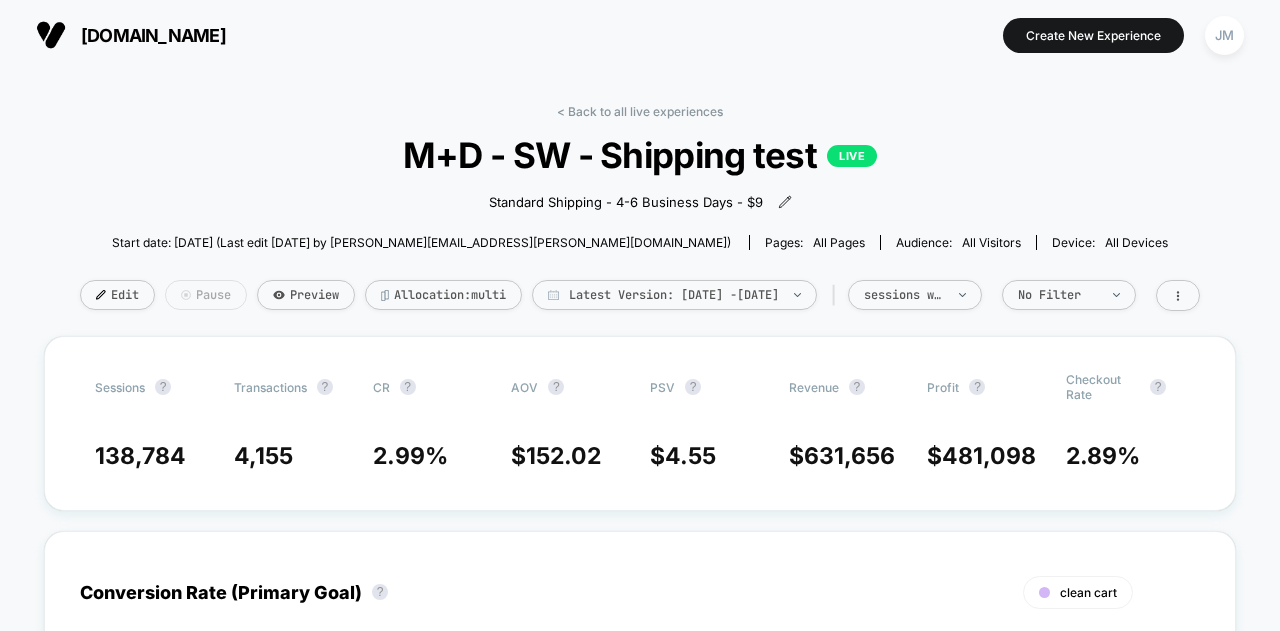 click on "Pause" at bounding box center (206, 295) 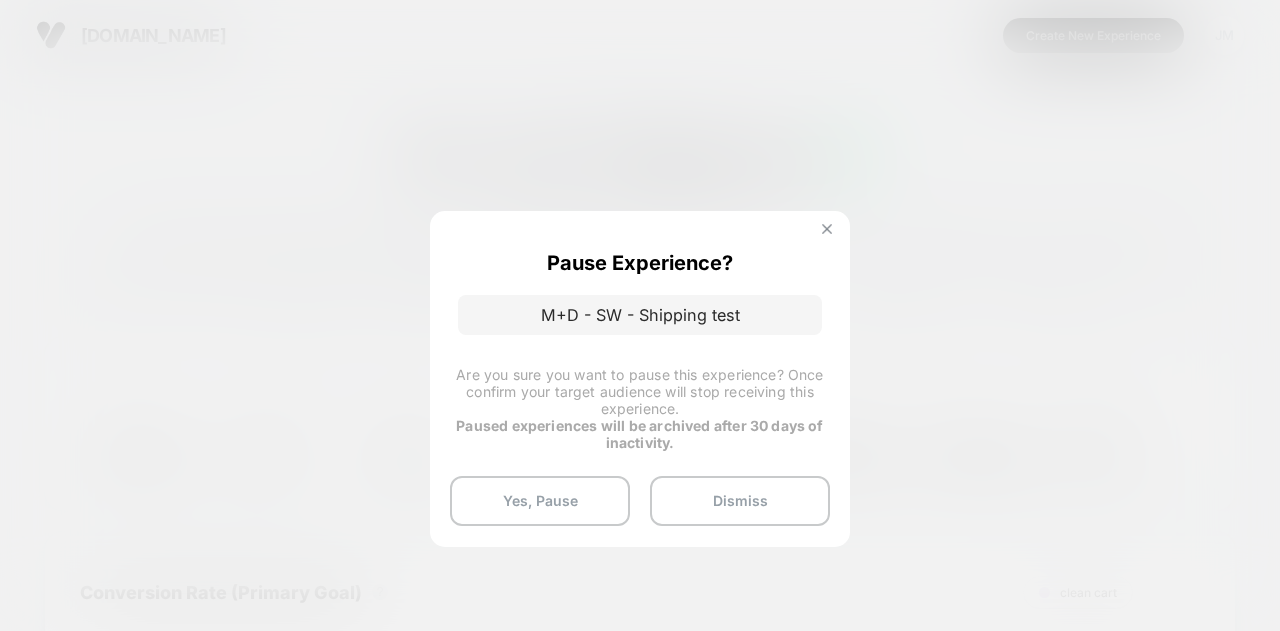 click at bounding box center (827, 229) 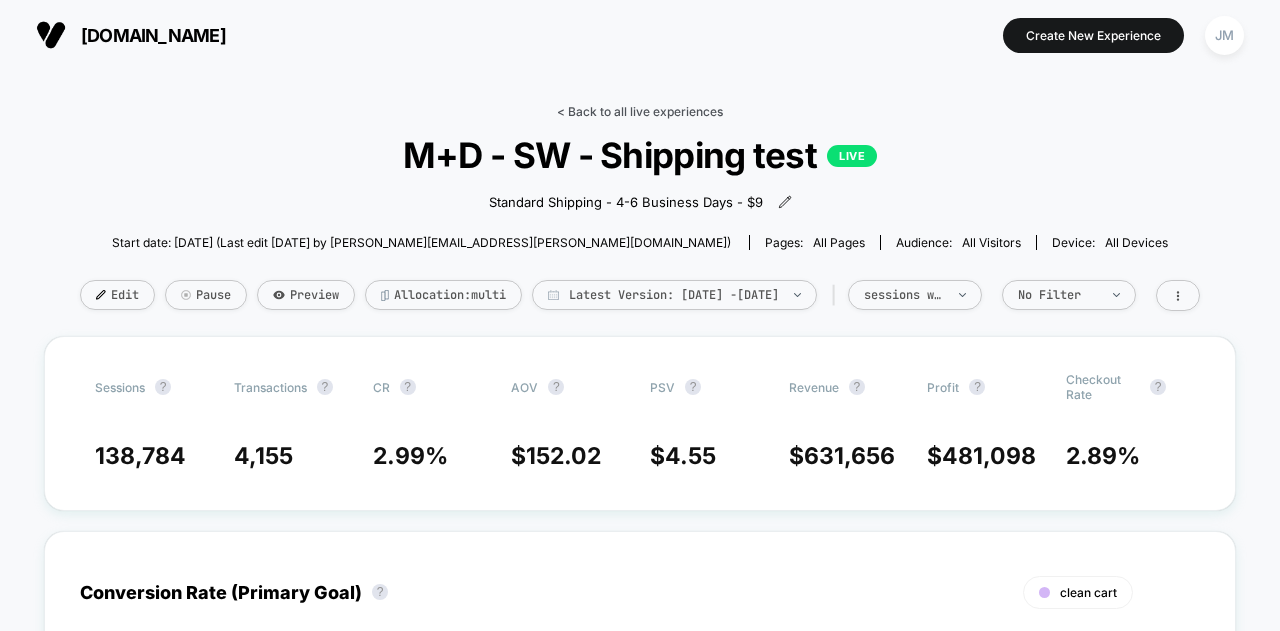 click on "< Back to all live experiences" at bounding box center [640, 111] 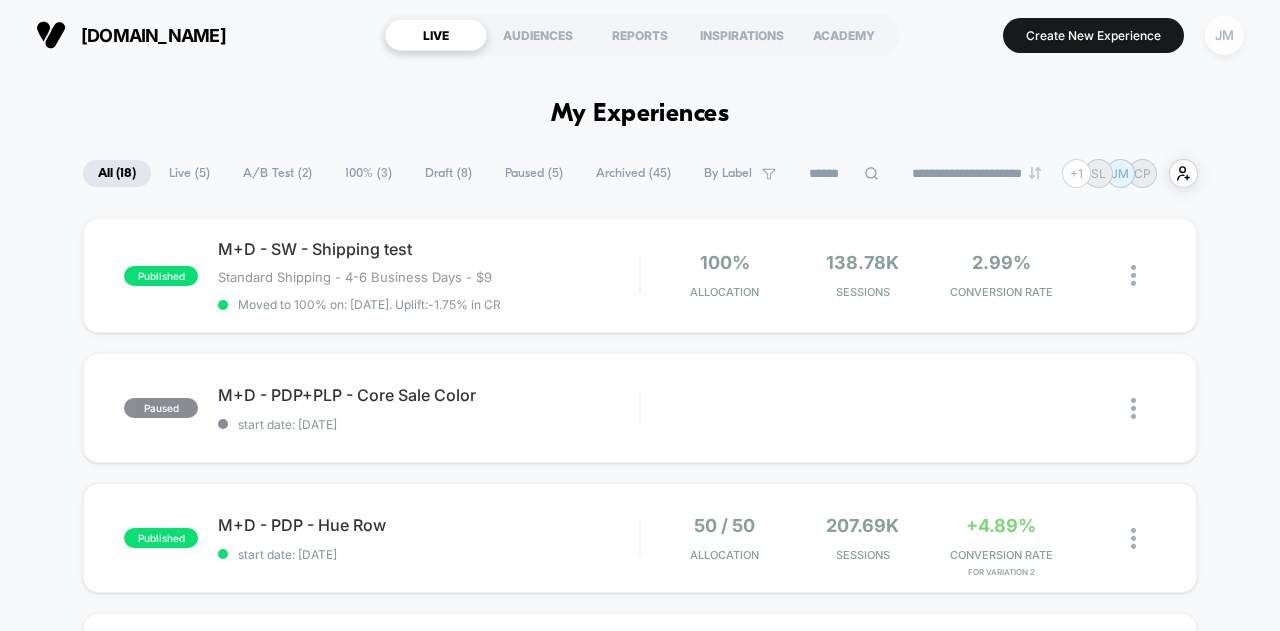 click on "JM" at bounding box center (1224, 35) 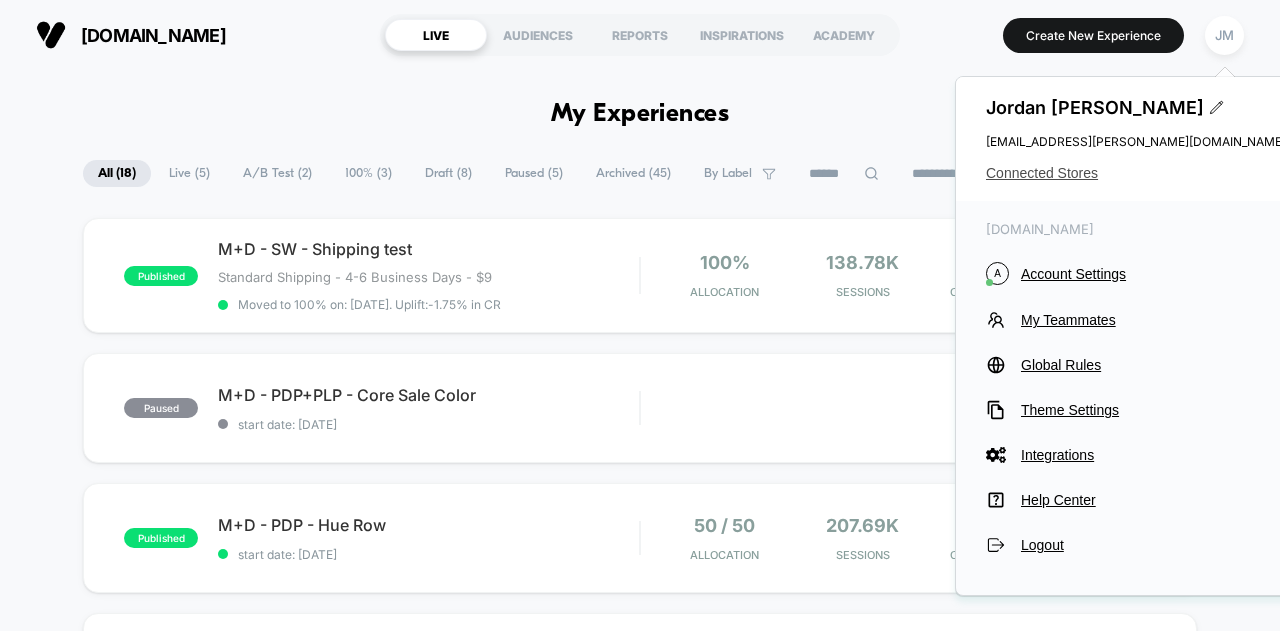 click on "Connected Stores" at bounding box center (1136, 173) 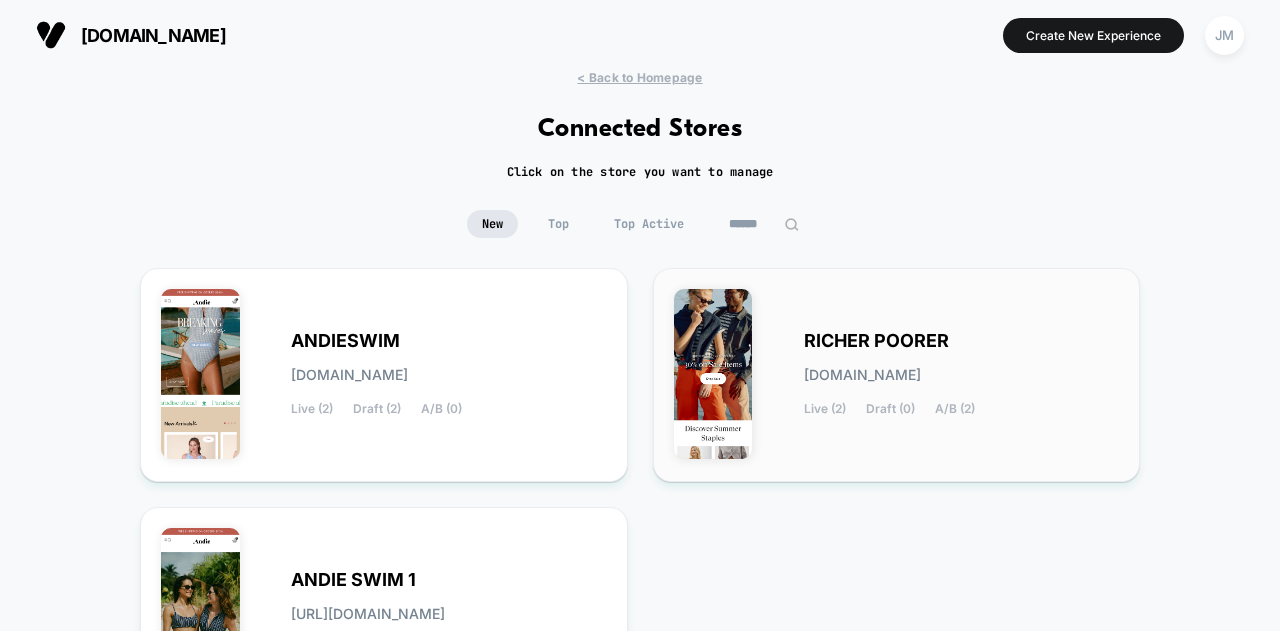 click on "RICHER POORER" at bounding box center [876, 341] 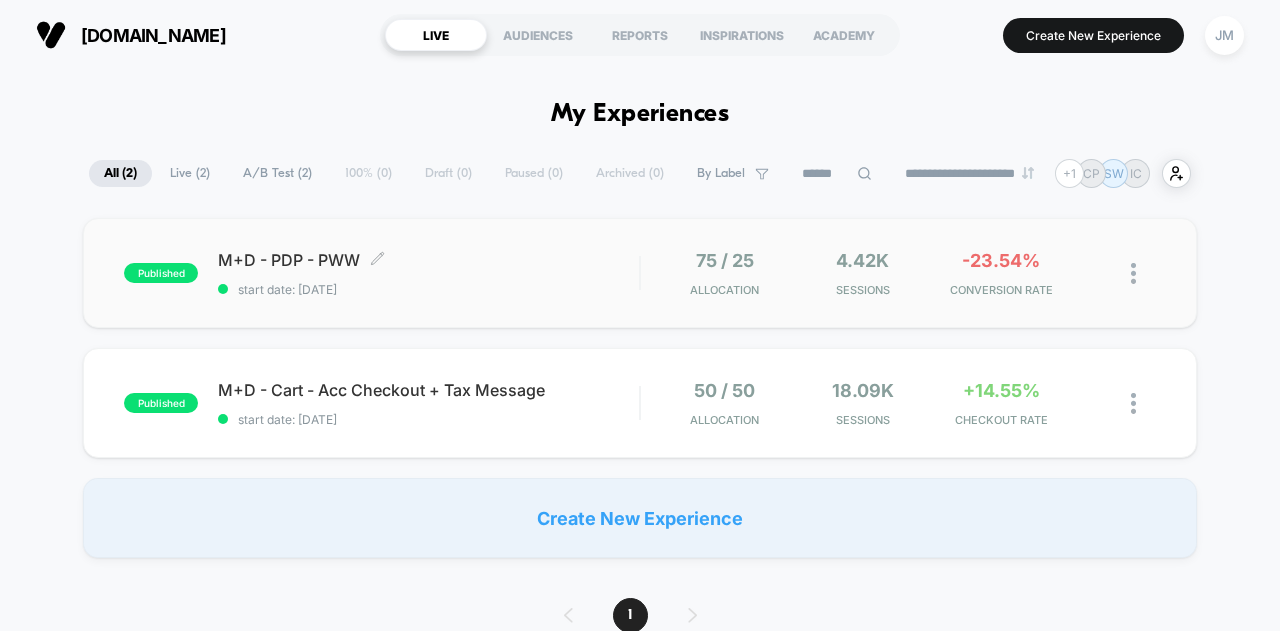 click on "M+D - PDP - PWW  Click to edit experience details Click to edit experience details start date: [DATE]" at bounding box center (428, 273) 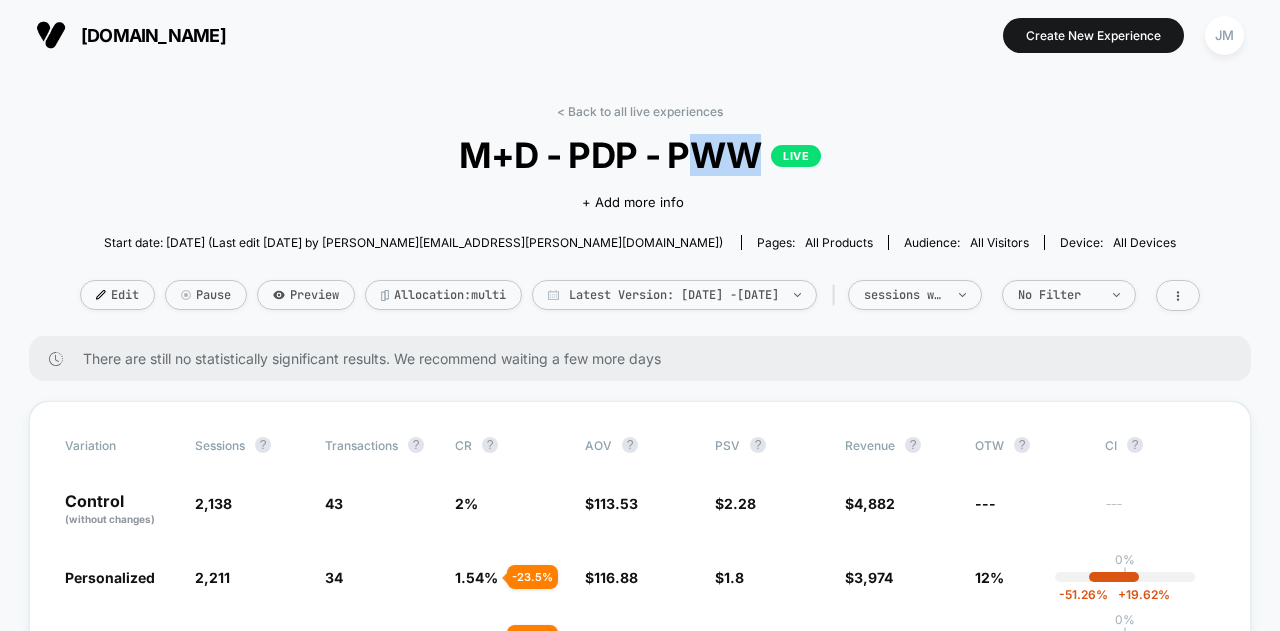drag, startPoint x: 680, startPoint y: 156, endPoint x: 749, endPoint y: 155, distance: 69.00725 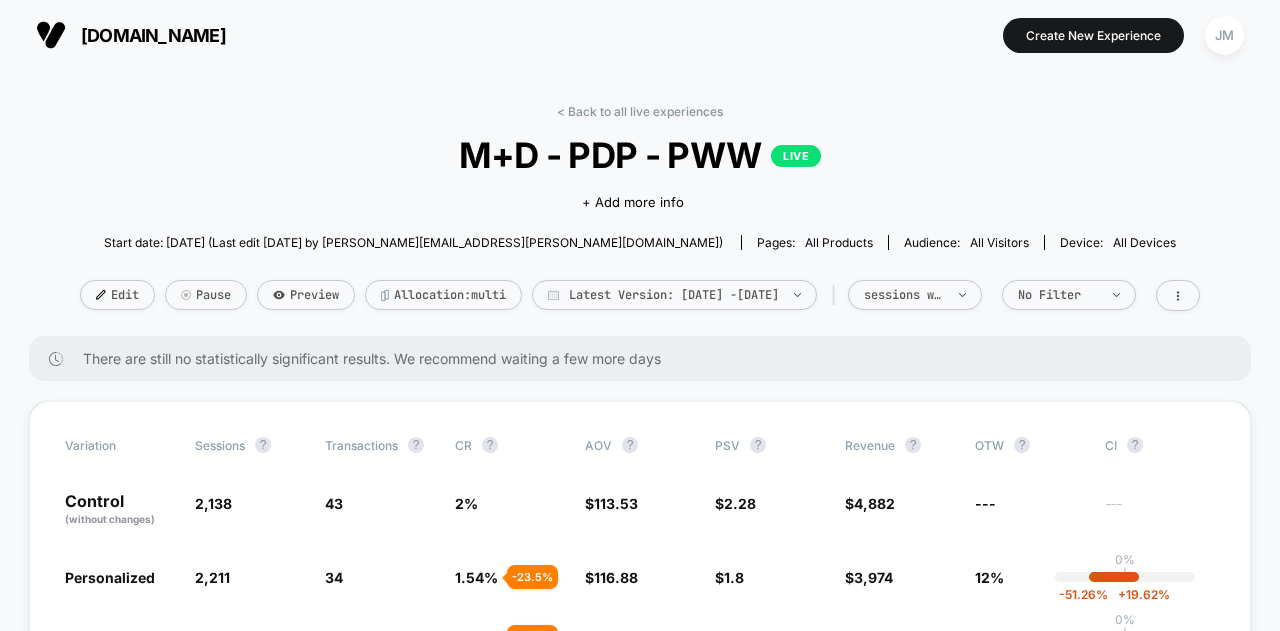click on "< Back to all live experiences  M+D - PDP - PWW  LIVE Click to edit experience details + Add more info Start date: [DATE] (Last edit [DATE] by [PERSON_NAME][EMAIL_ADDRESS][PERSON_NAME][DOMAIN_NAME]) Pages: all products Audience: All Visitors Device: all devices Edit Pause  Preview Allocation:  multi Latest Version:     [DATE]    -    [DATE] |   sessions with impression   No Filter" at bounding box center [640, 220] 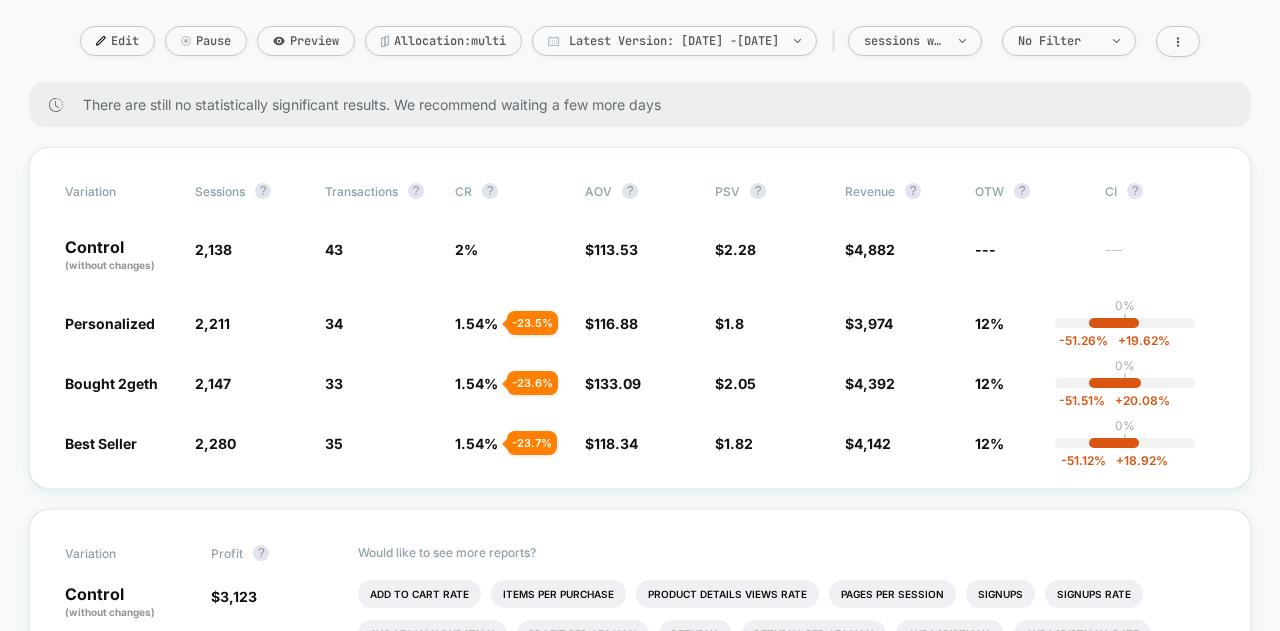 scroll, scrollTop: 300, scrollLeft: 0, axis: vertical 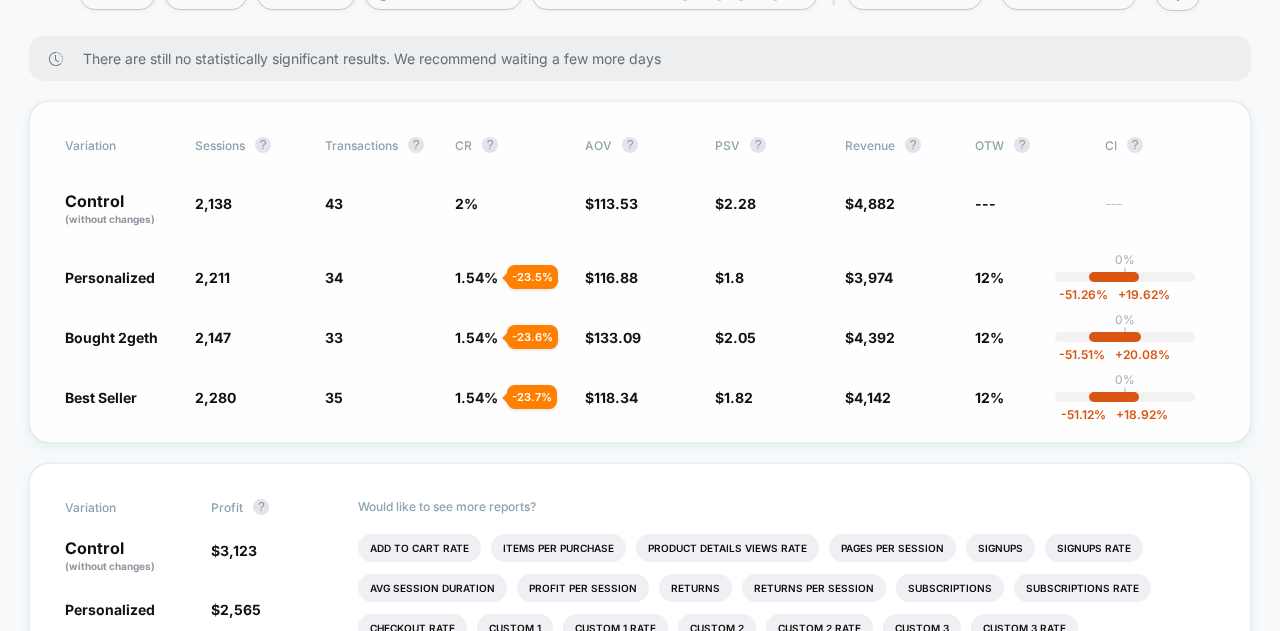 drag, startPoint x: 58, startPoint y: 275, endPoint x: 112, endPoint y: 414, distance: 149.12076 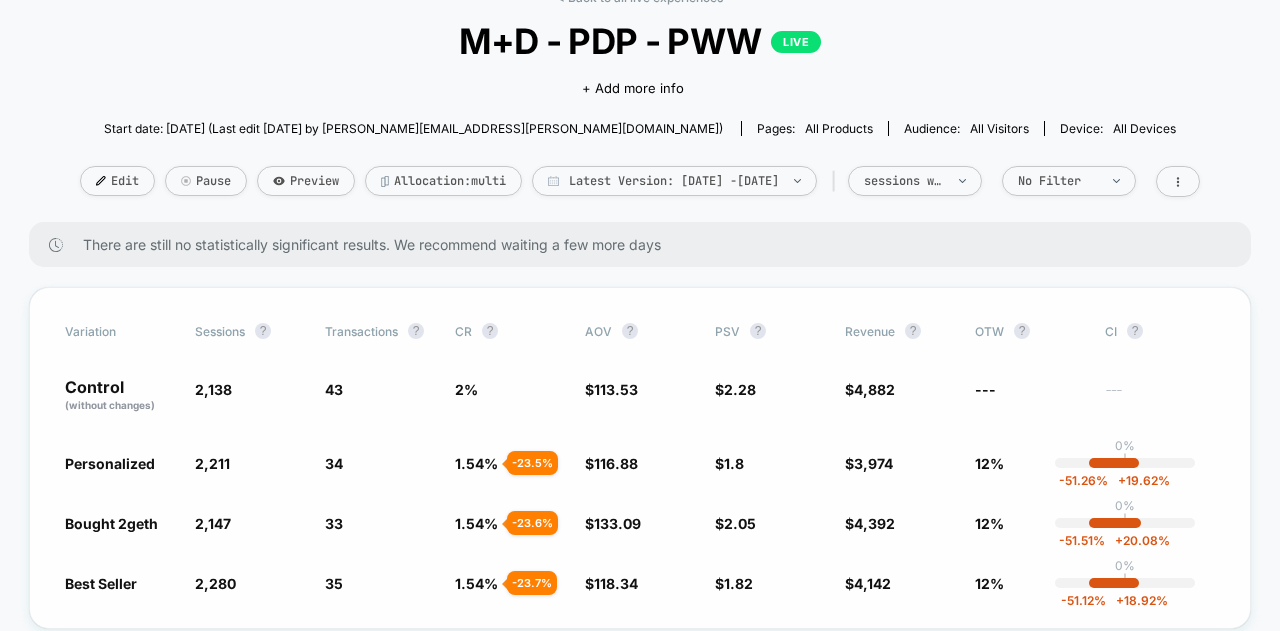 scroll, scrollTop: 200, scrollLeft: 0, axis: vertical 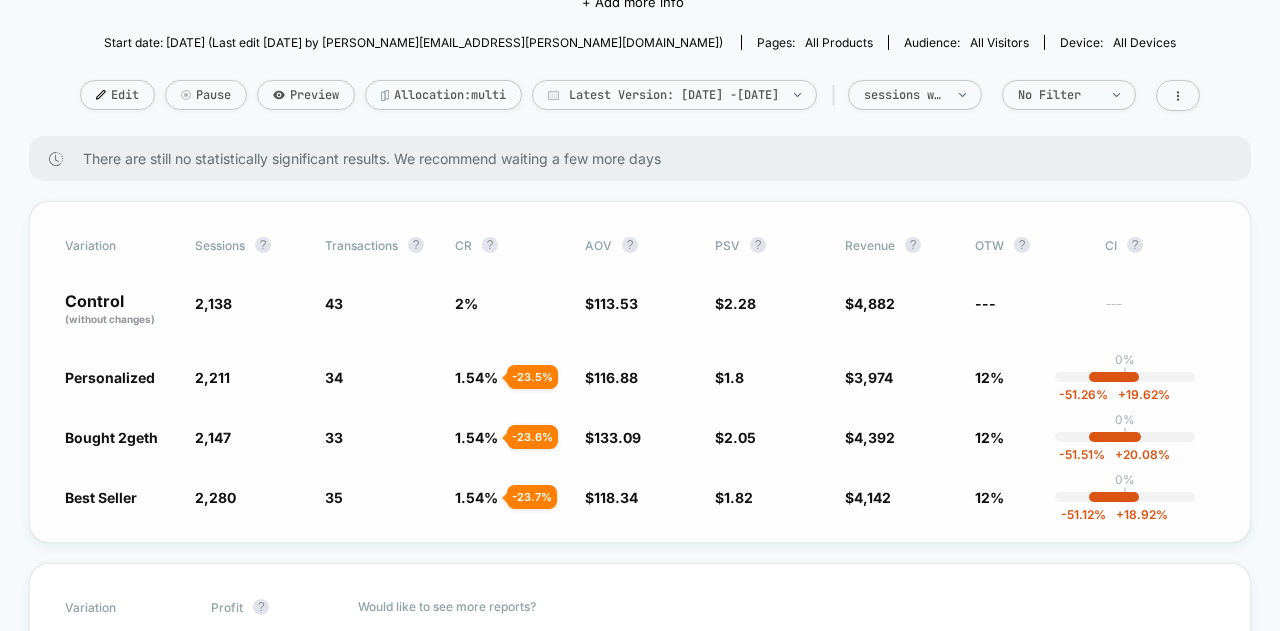 click on "Personalized" at bounding box center [110, 377] 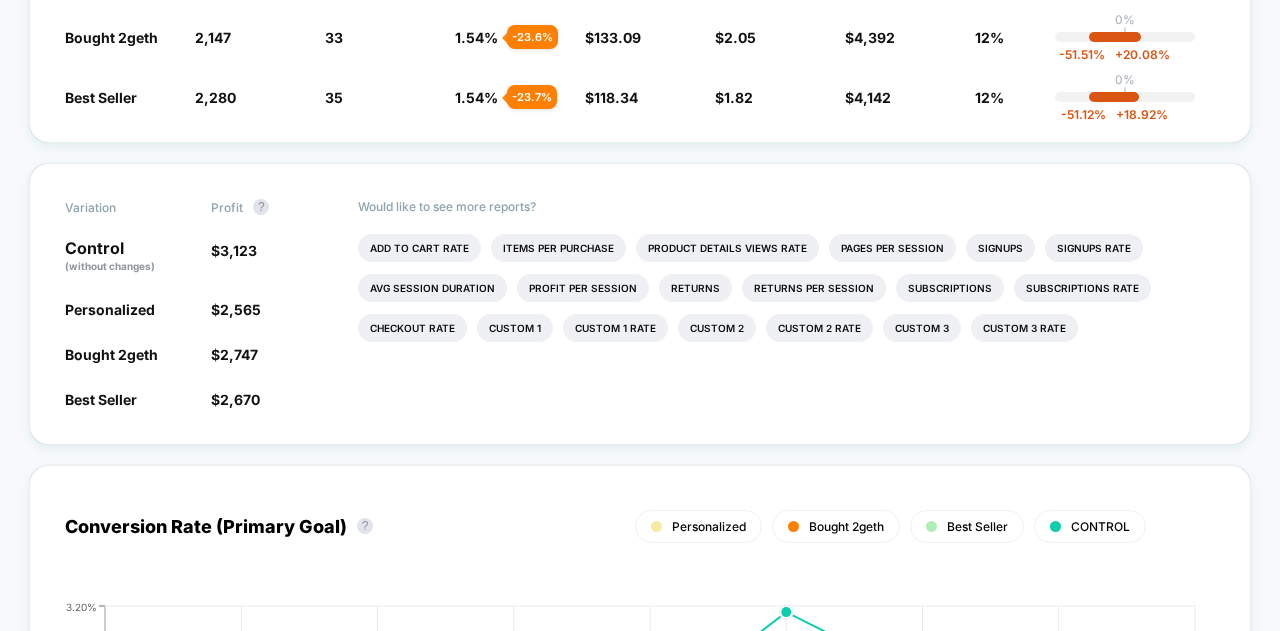 scroll, scrollTop: 0, scrollLeft: 0, axis: both 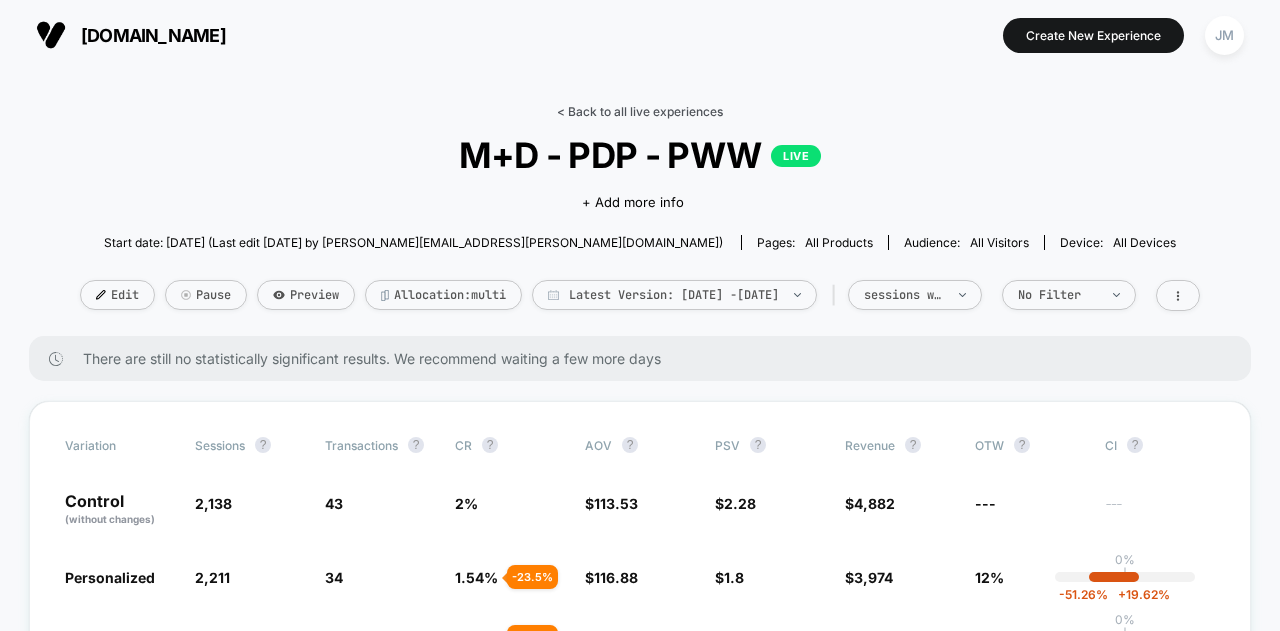click on "< Back to all live experiences" at bounding box center [640, 111] 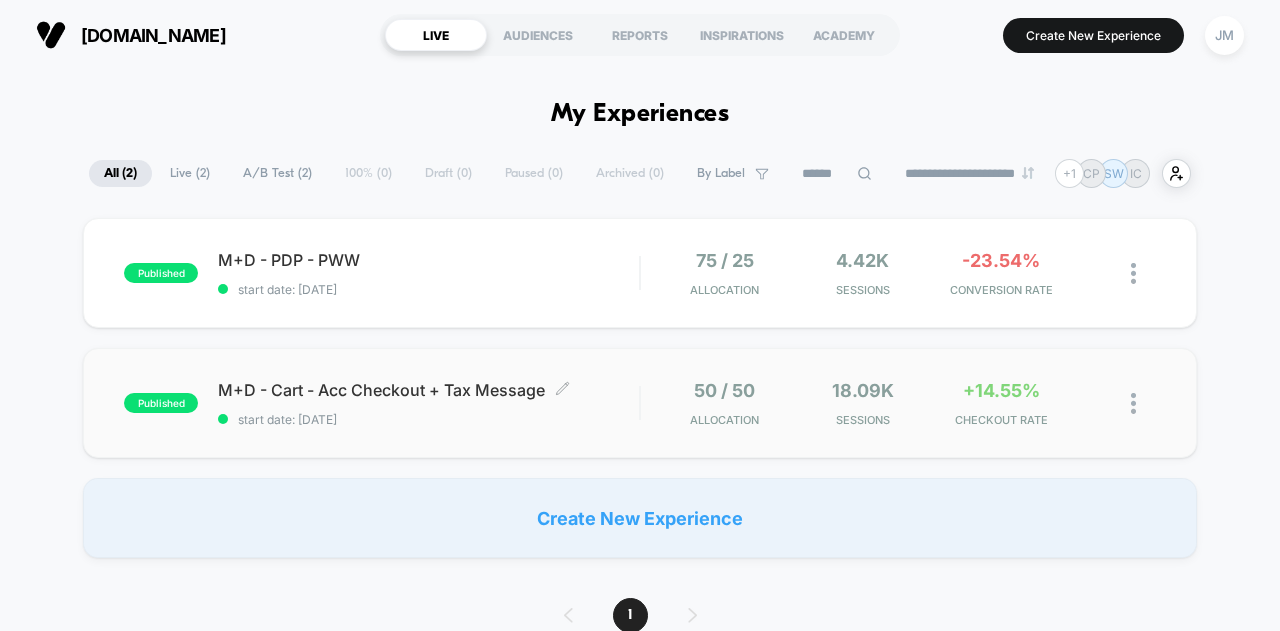 click on "M+D - Cart - Acc Checkout + Tax Message Click to edit experience details Click to edit experience details start date: [DATE]" at bounding box center (428, 403) 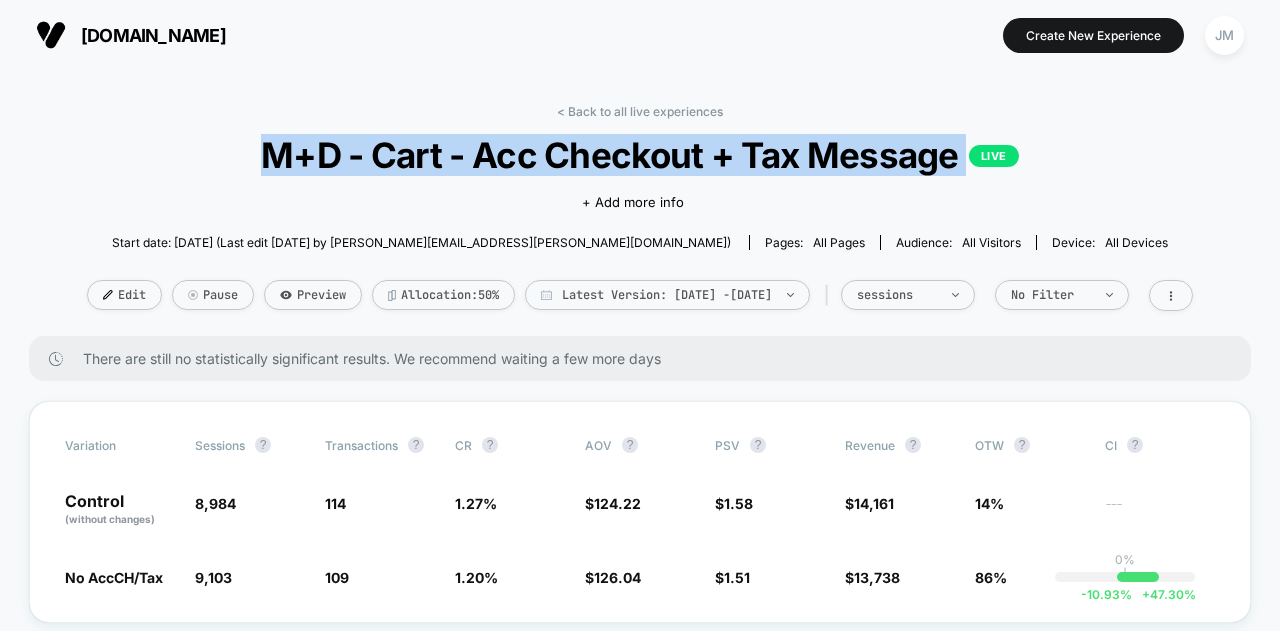 drag, startPoint x: 252, startPoint y: 147, endPoint x: 974, endPoint y: 149, distance: 722.00275 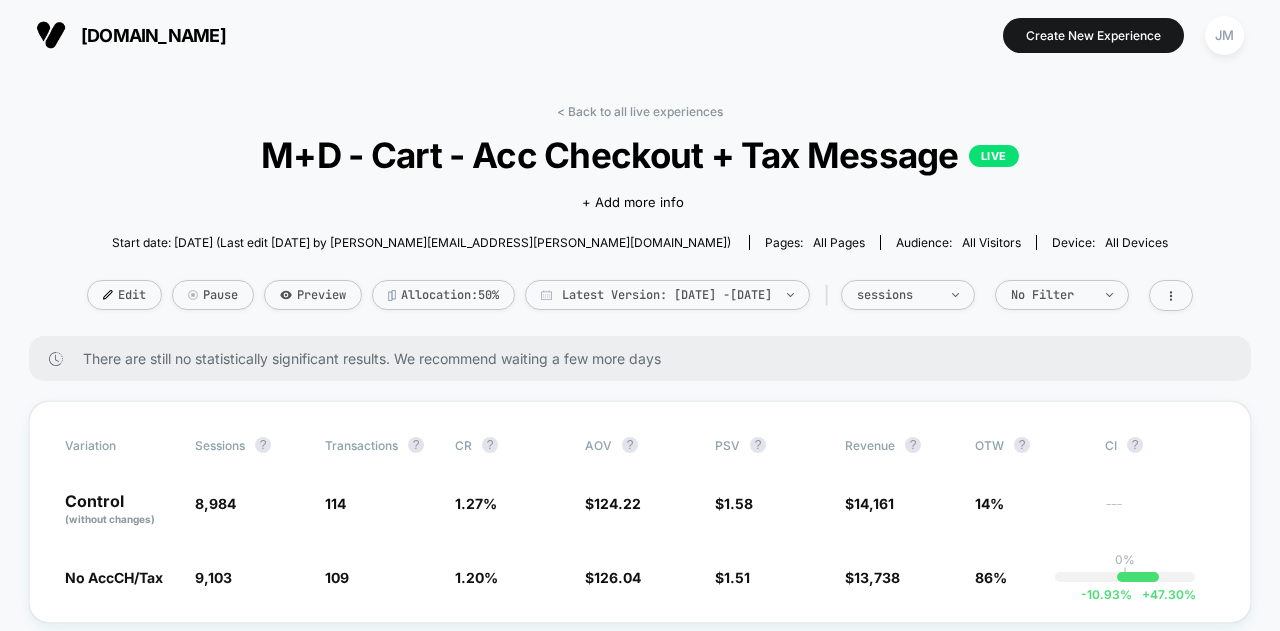 click on "< Back to all live experiences  M+D - Cart - Acc Checkout + Tax Message LIVE Click to edit experience details + Add more info Start date: [DATE] (Last edit [DATE] by [PERSON_NAME][EMAIL_ADDRESS][PERSON_NAME][DOMAIN_NAME]) Pages: all pages Audience: All Visitors Device: all devices Edit Pause  Preview Allocation:  50% Latest Version:     [DATE]    -    [DATE] |   sessions   No Filter" at bounding box center [640, 220] 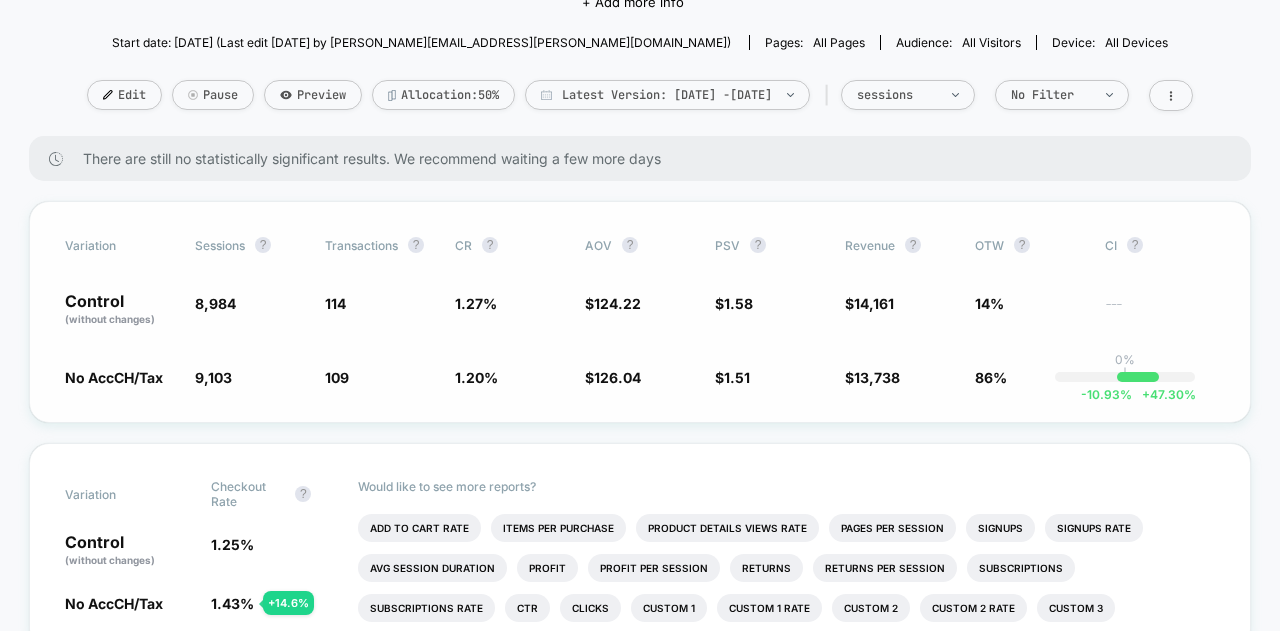 scroll, scrollTop: 300, scrollLeft: 0, axis: vertical 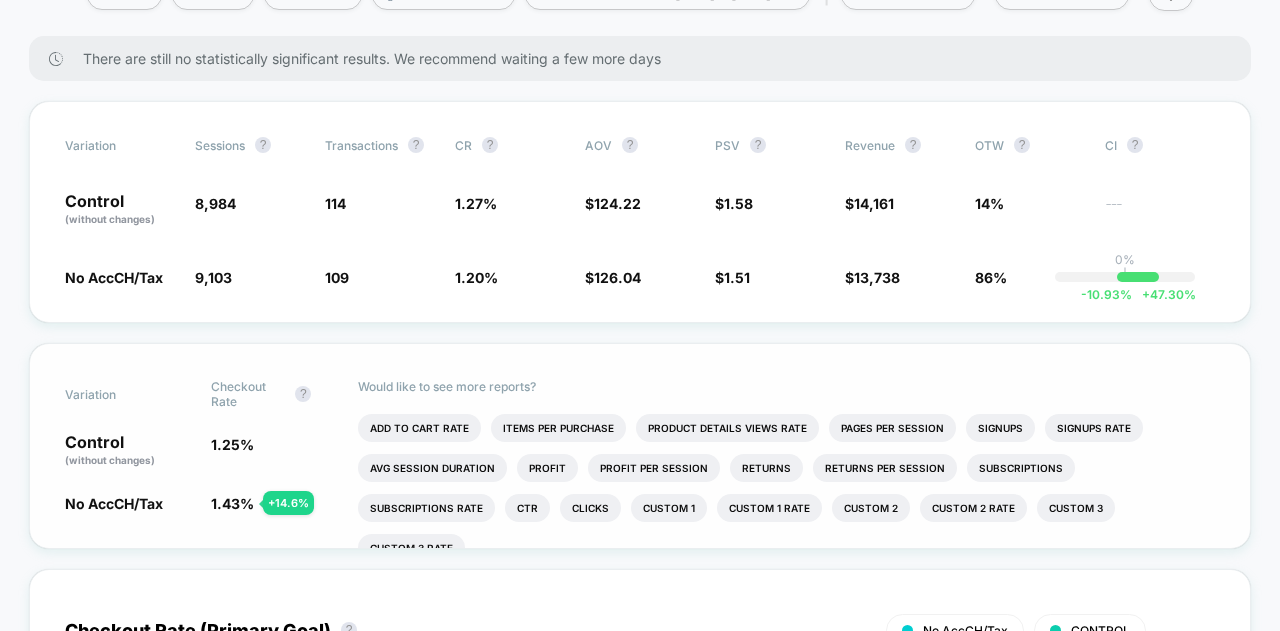 drag, startPoint x: 240, startPoint y: 397, endPoint x: 212, endPoint y: 373, distance: 36.878178 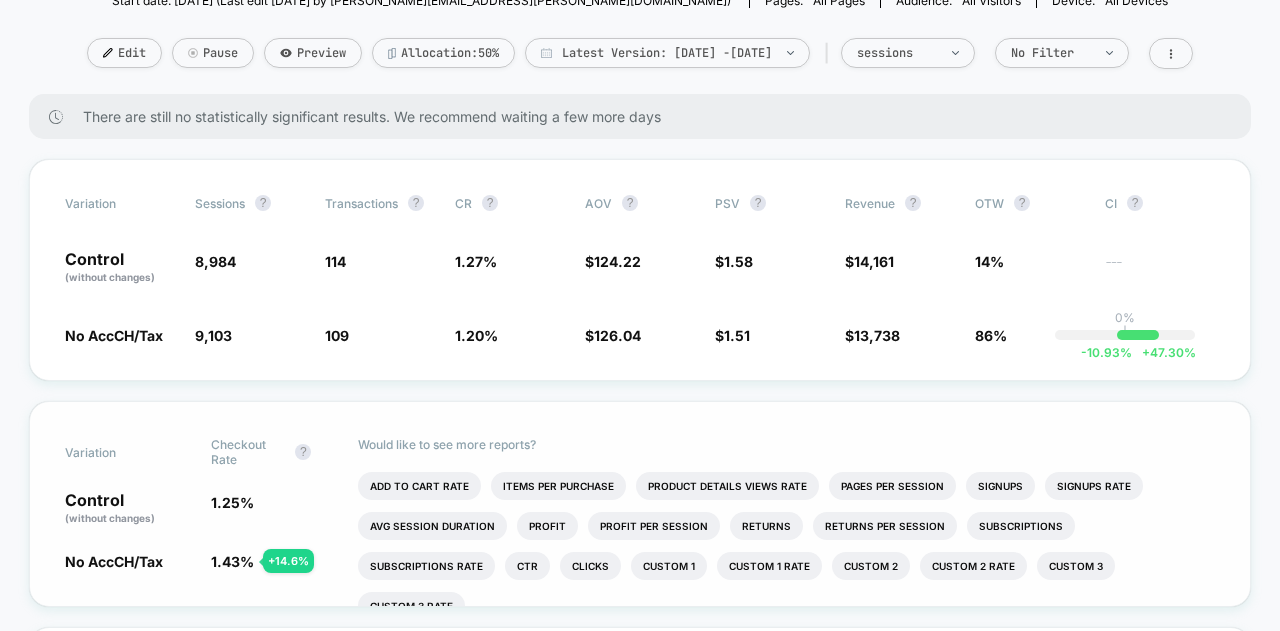 scroll, scrollTop: 300, scrollLeft: 0, axis: vertical 